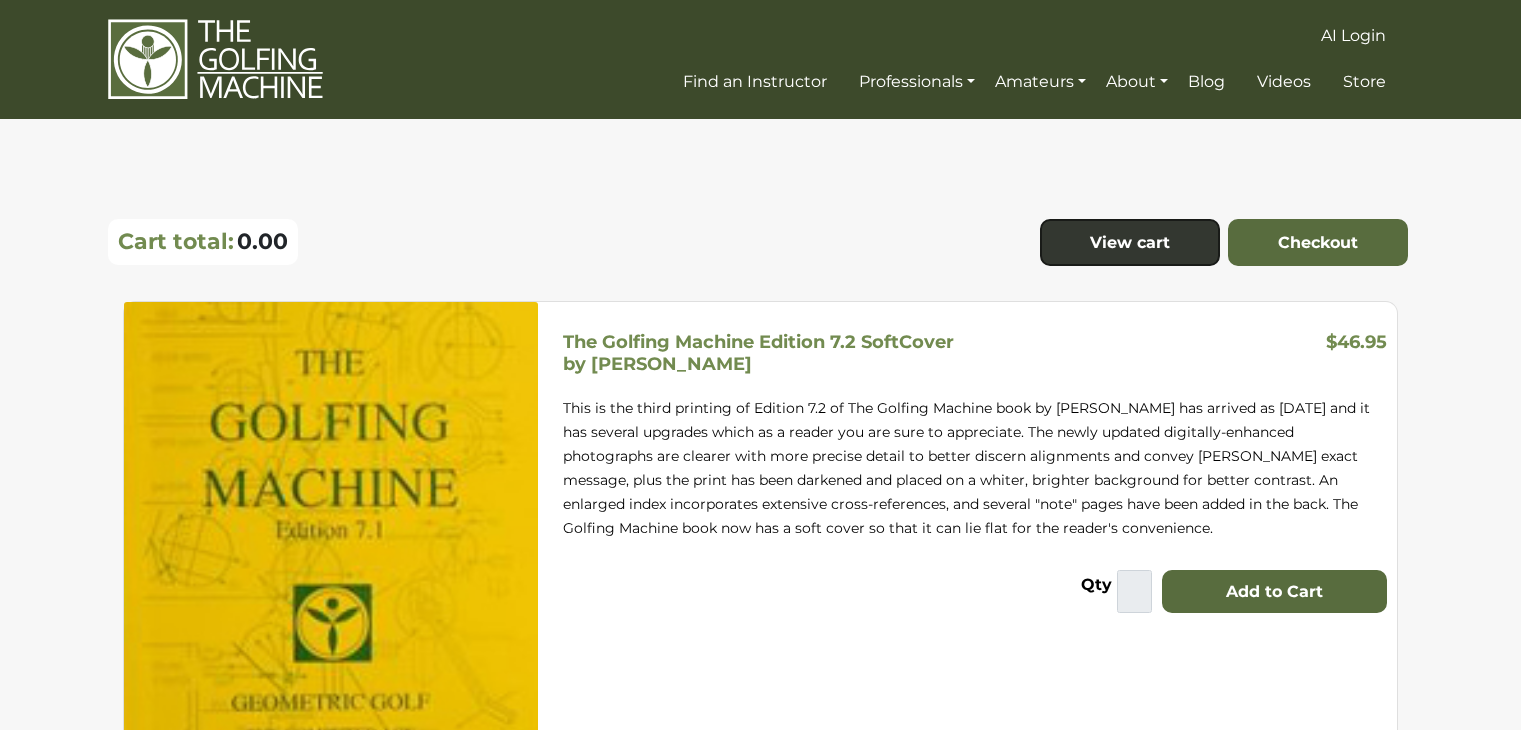 scroll, scrollTop: 0, scrollLeft: 0, axis: both 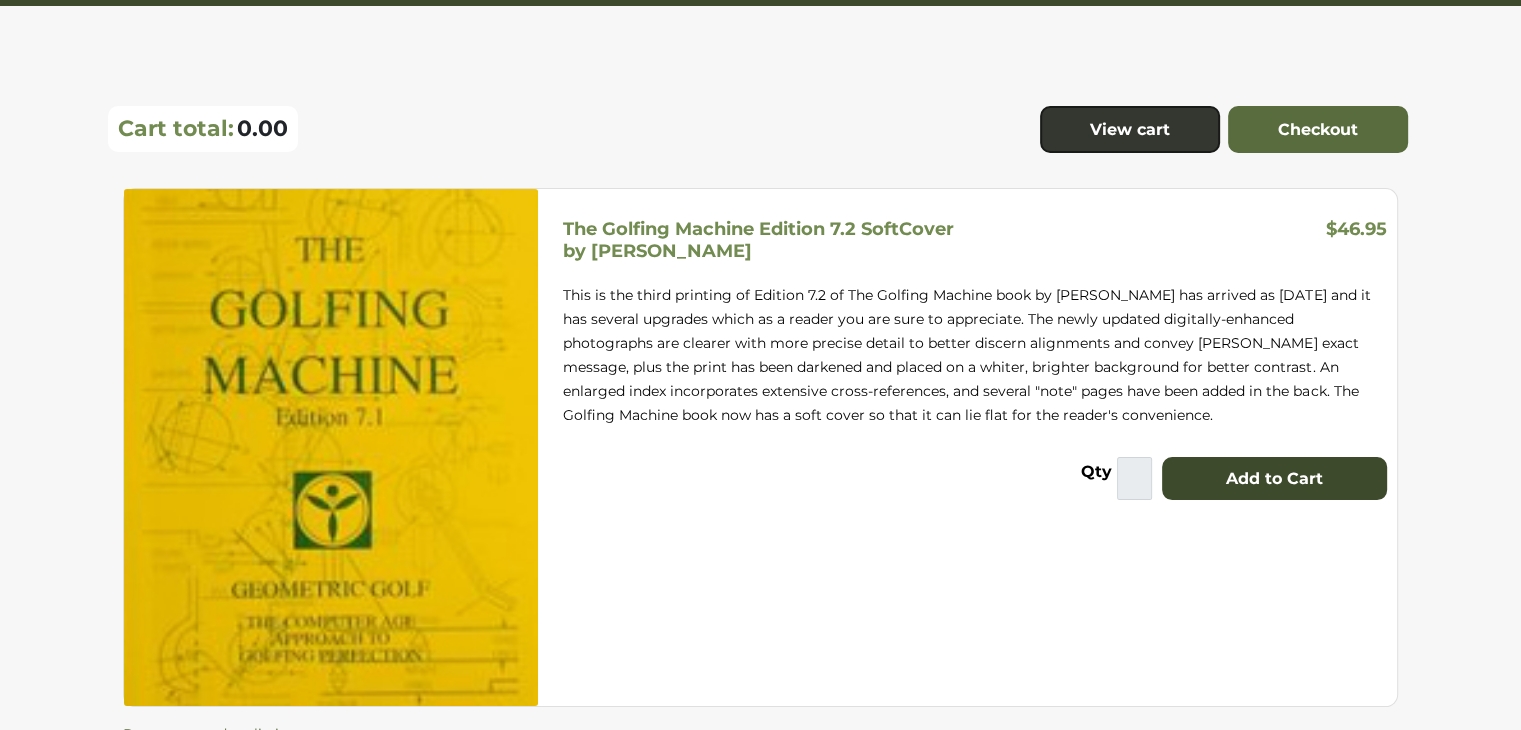 click on "Add to Cart" at bounding box center [1274, 479] 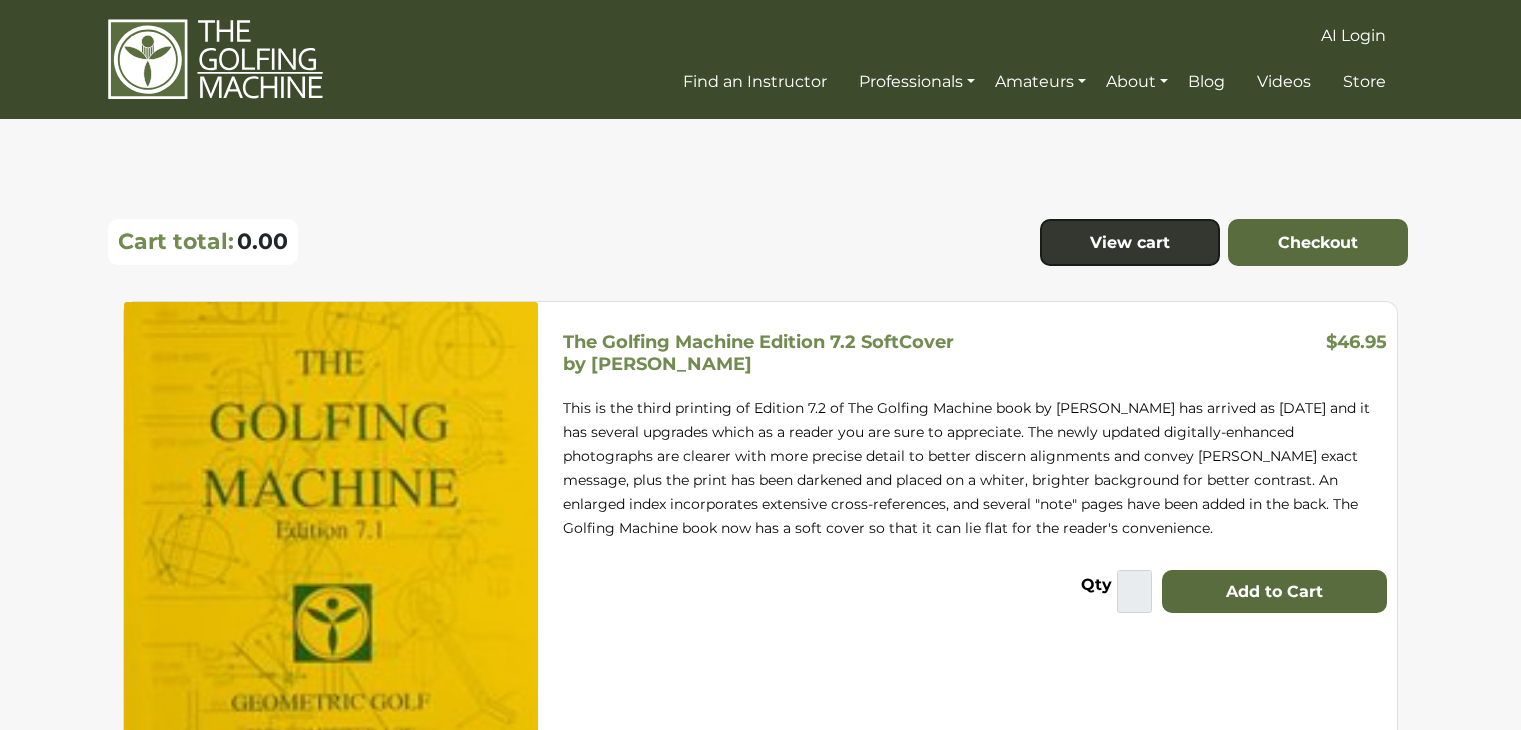 scroll, scrollTop: 113, scrollLeft: 0, axis: vertical 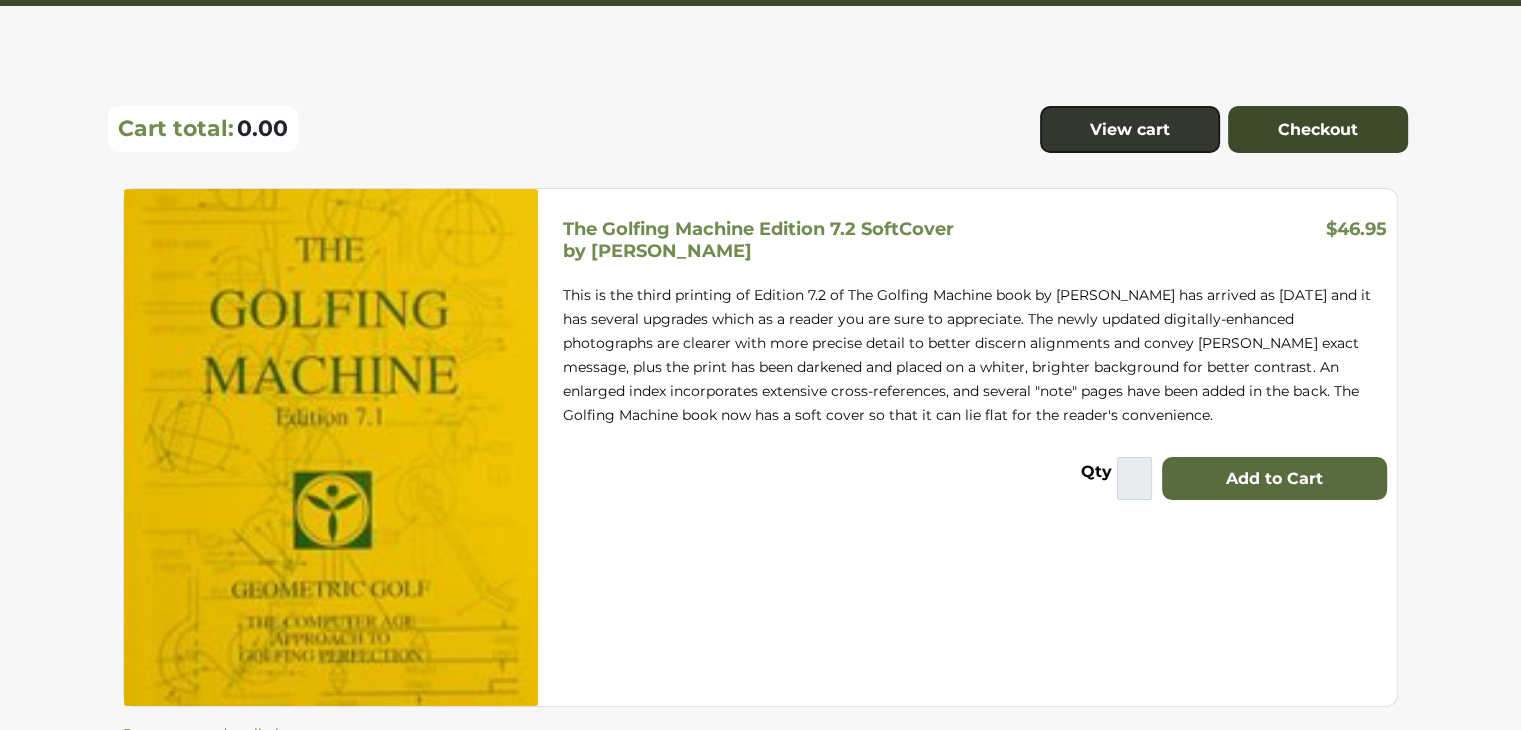 click on "Checkout" at bounding box center [1318, 130] 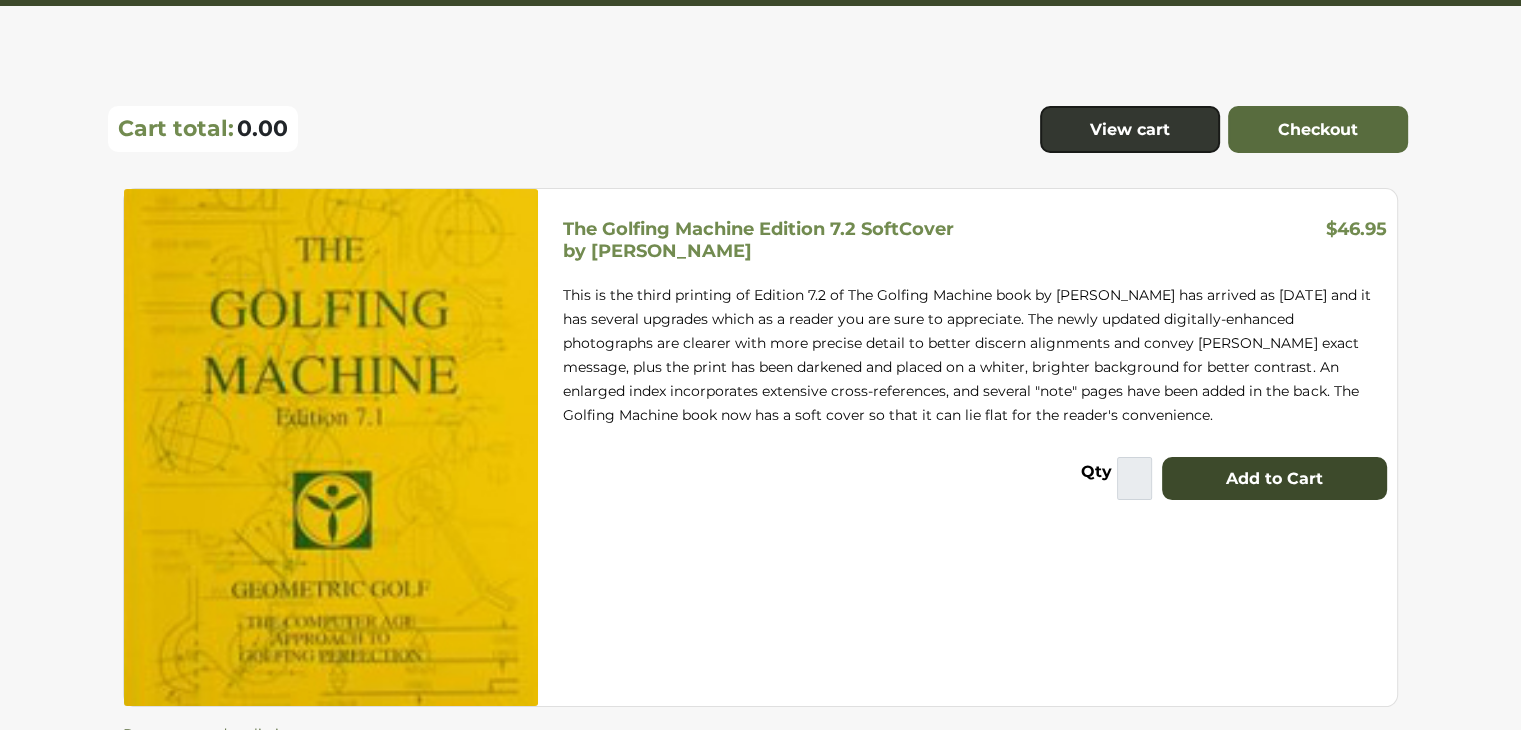 click on "Add to Cart" at bounding box center [1274, 479] 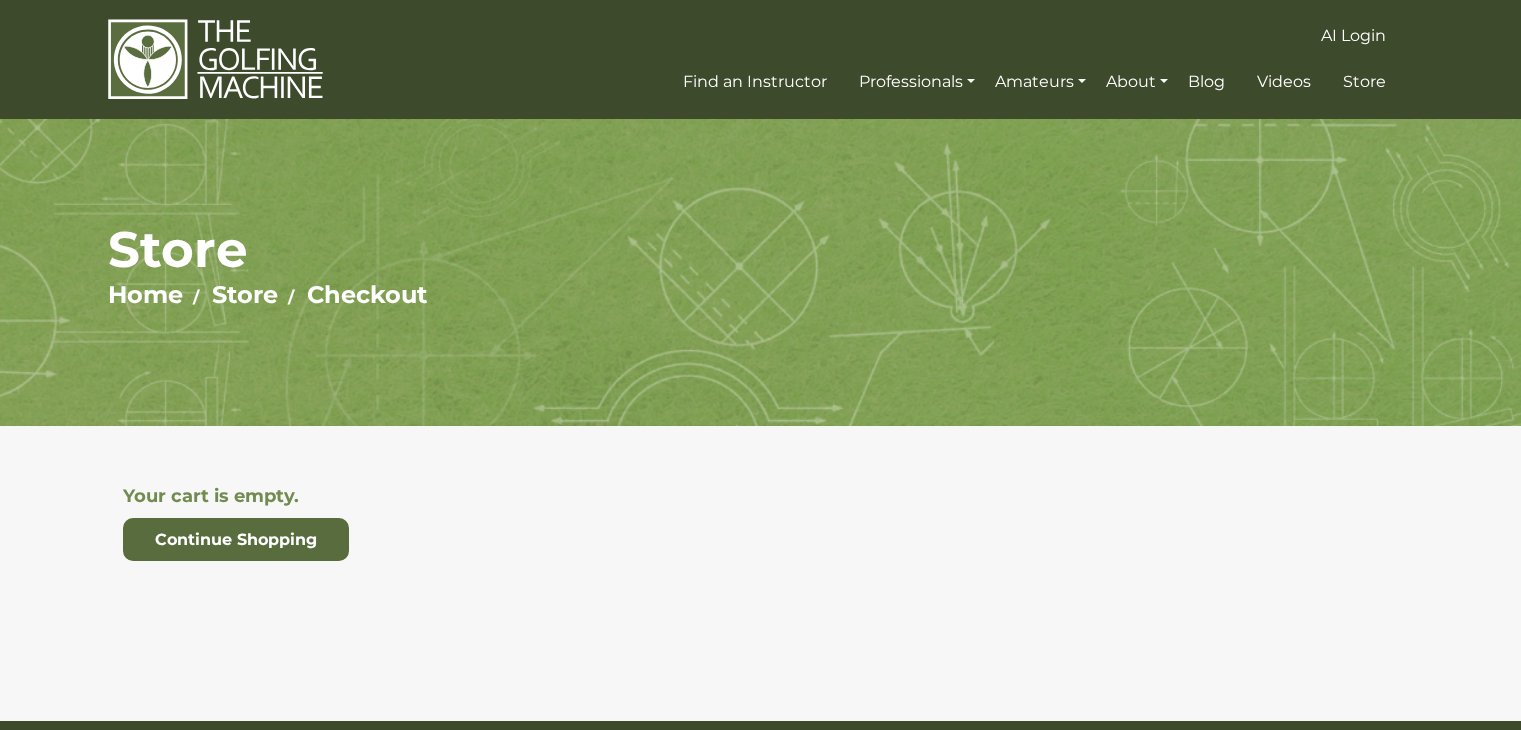 scroll, scrollTop: 0, scrollLeft: 0, axis: both 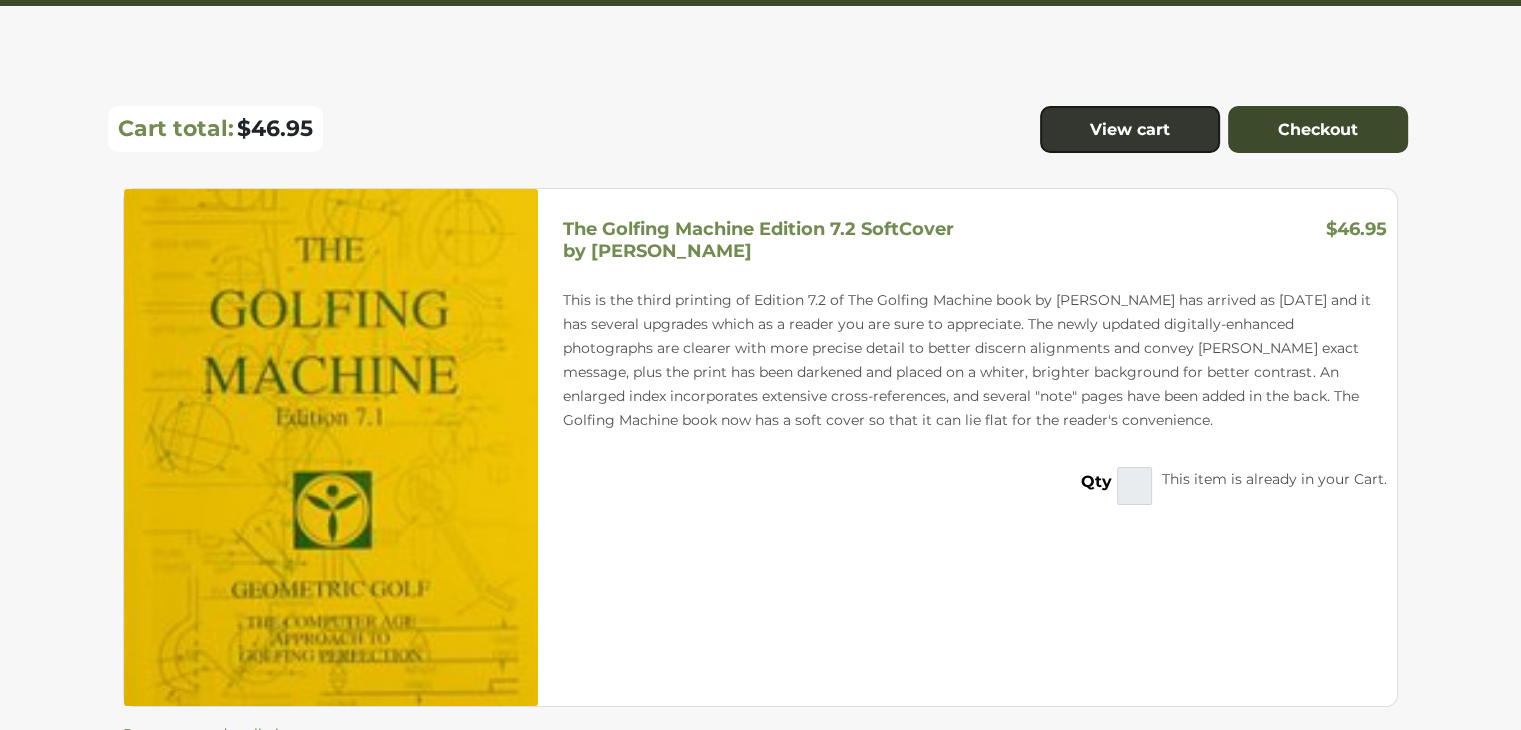 click on "Checkout" at bounding box center [1318, 130] 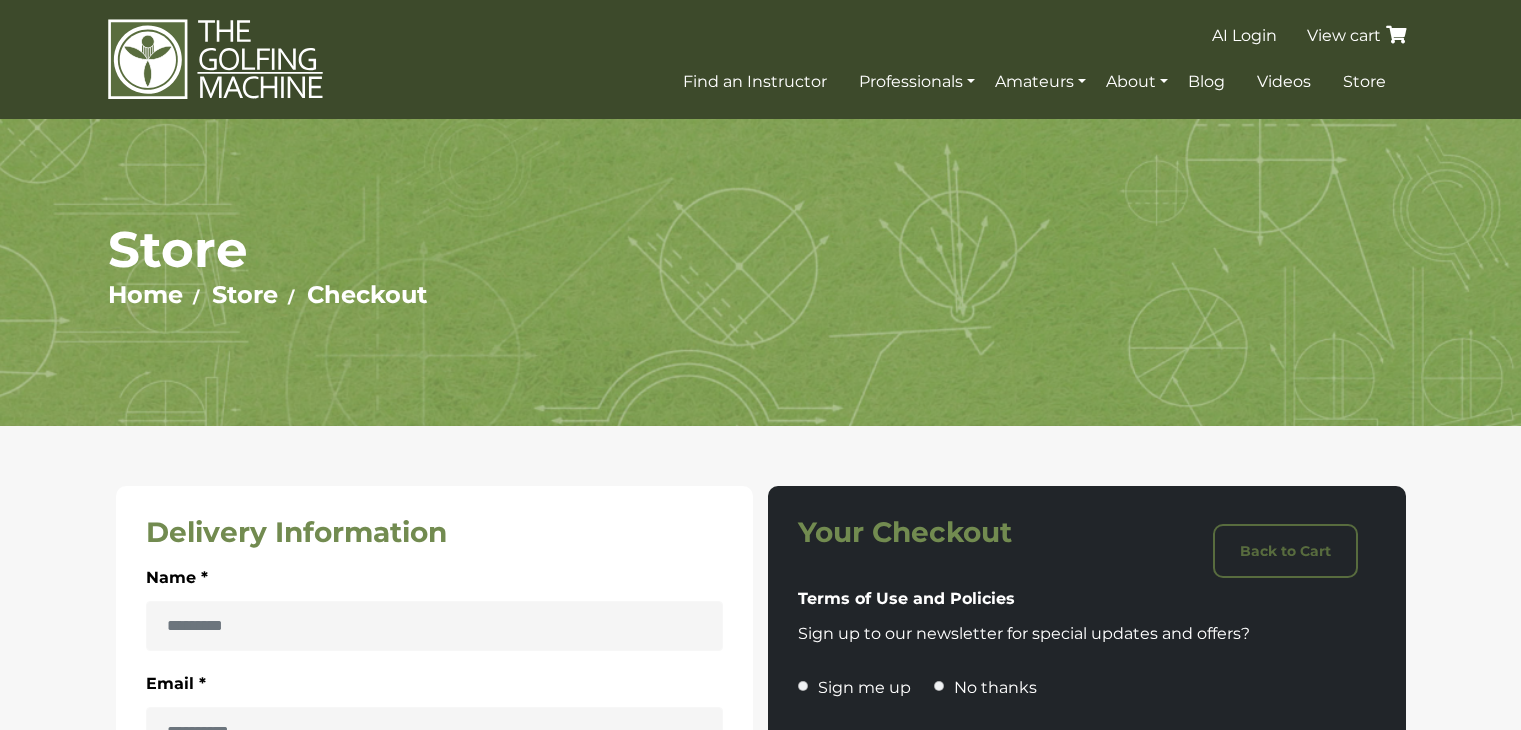 scroll, scrollTop: 0, scrollLeft: 0, axis: both 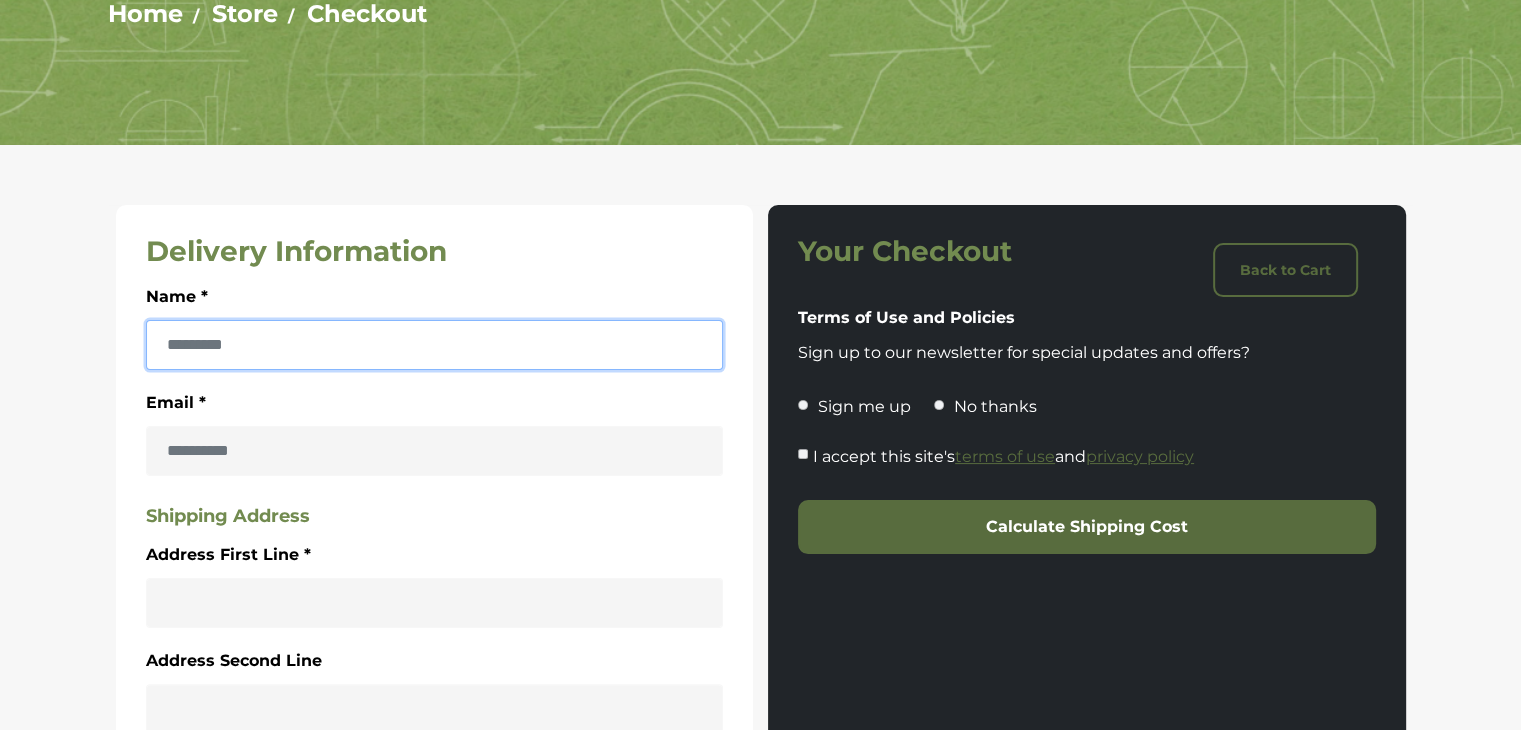 click on "Name *" at bounding box center (435, 345) 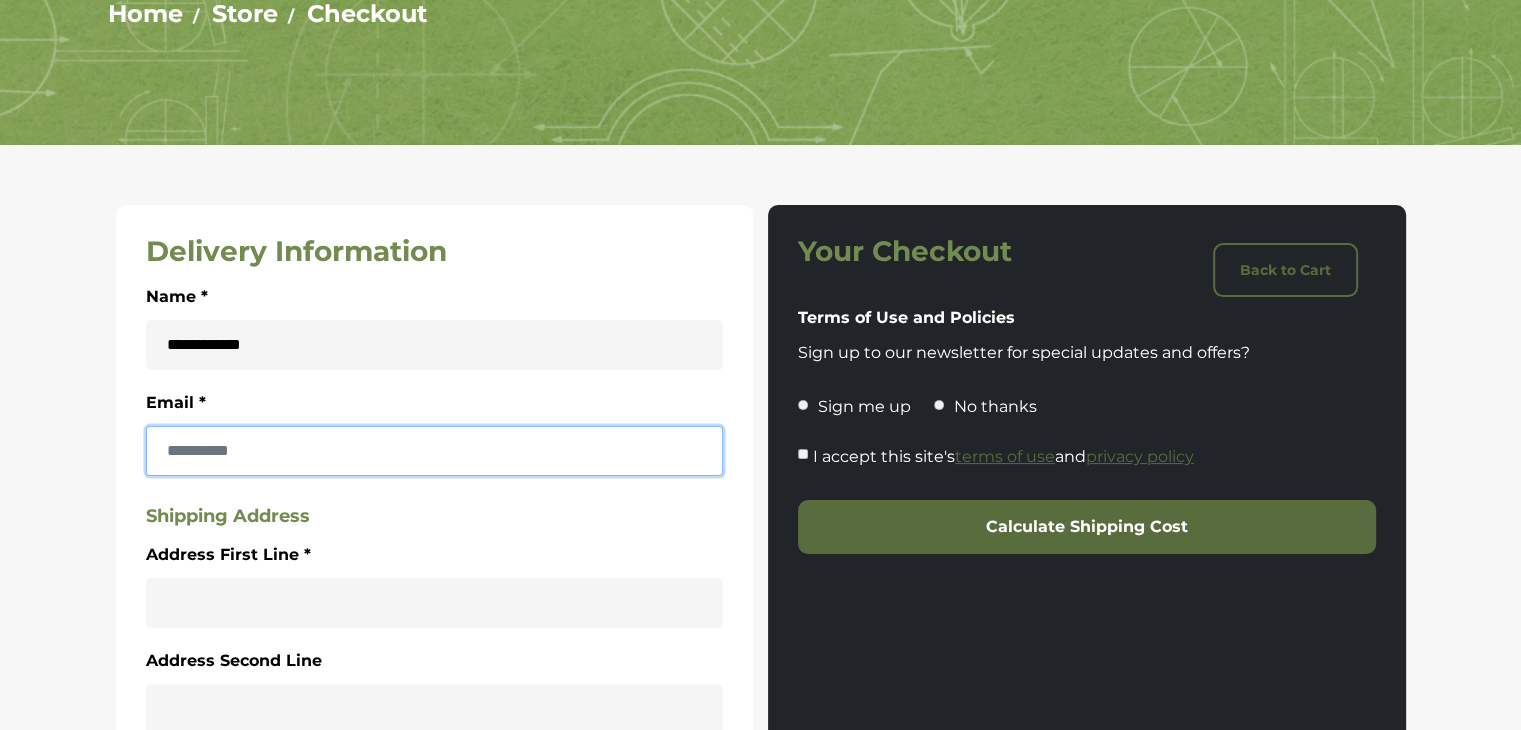 type on "**********" 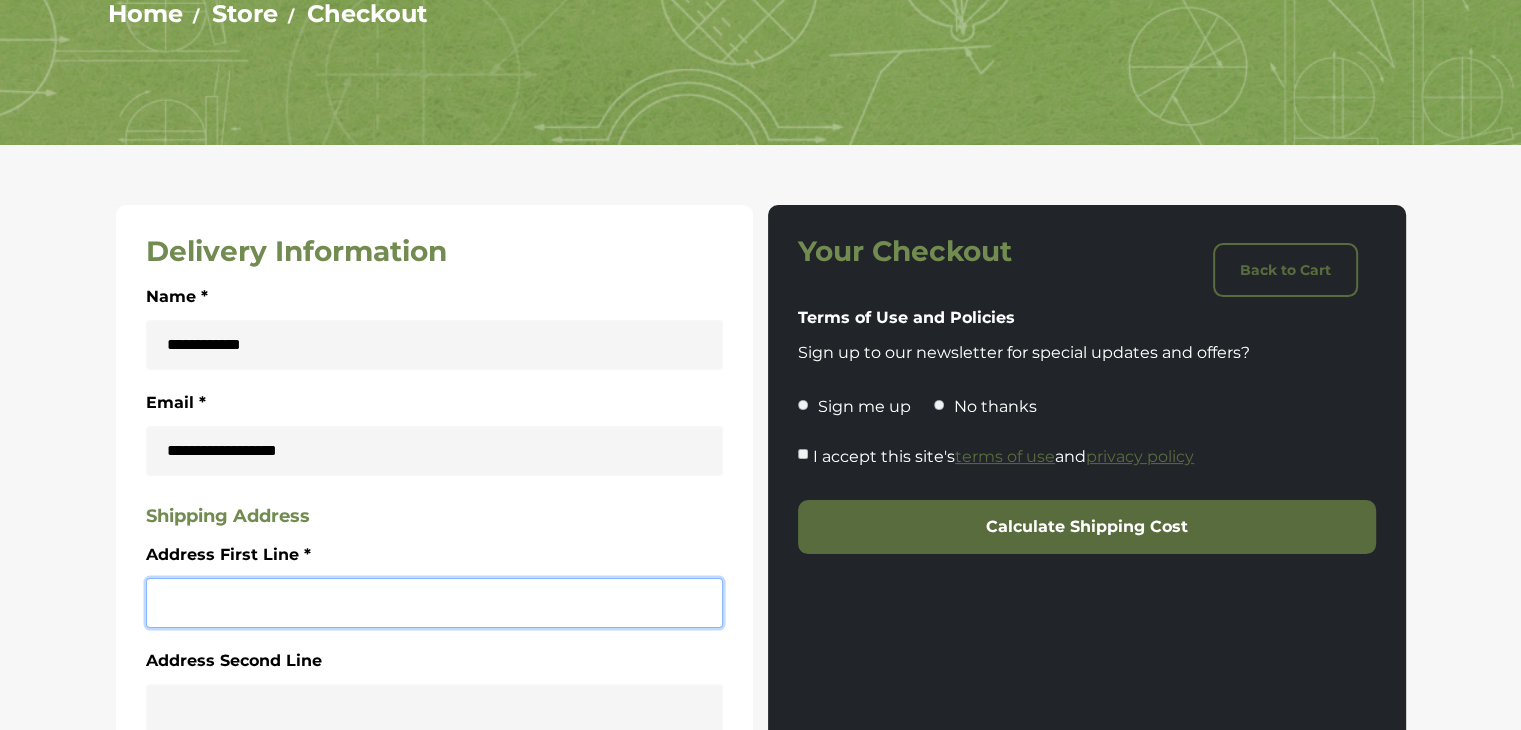 type on "**********" 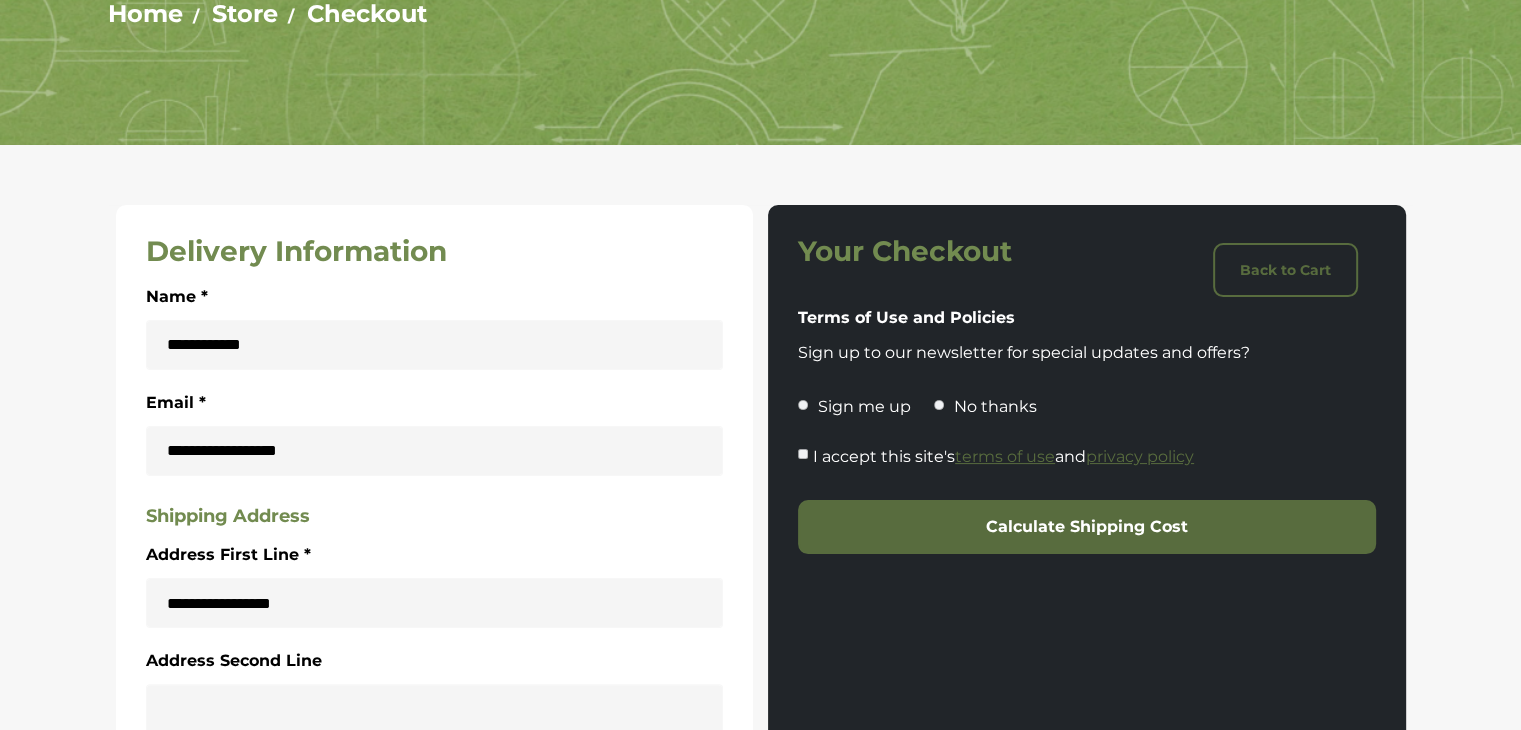 type on "********" 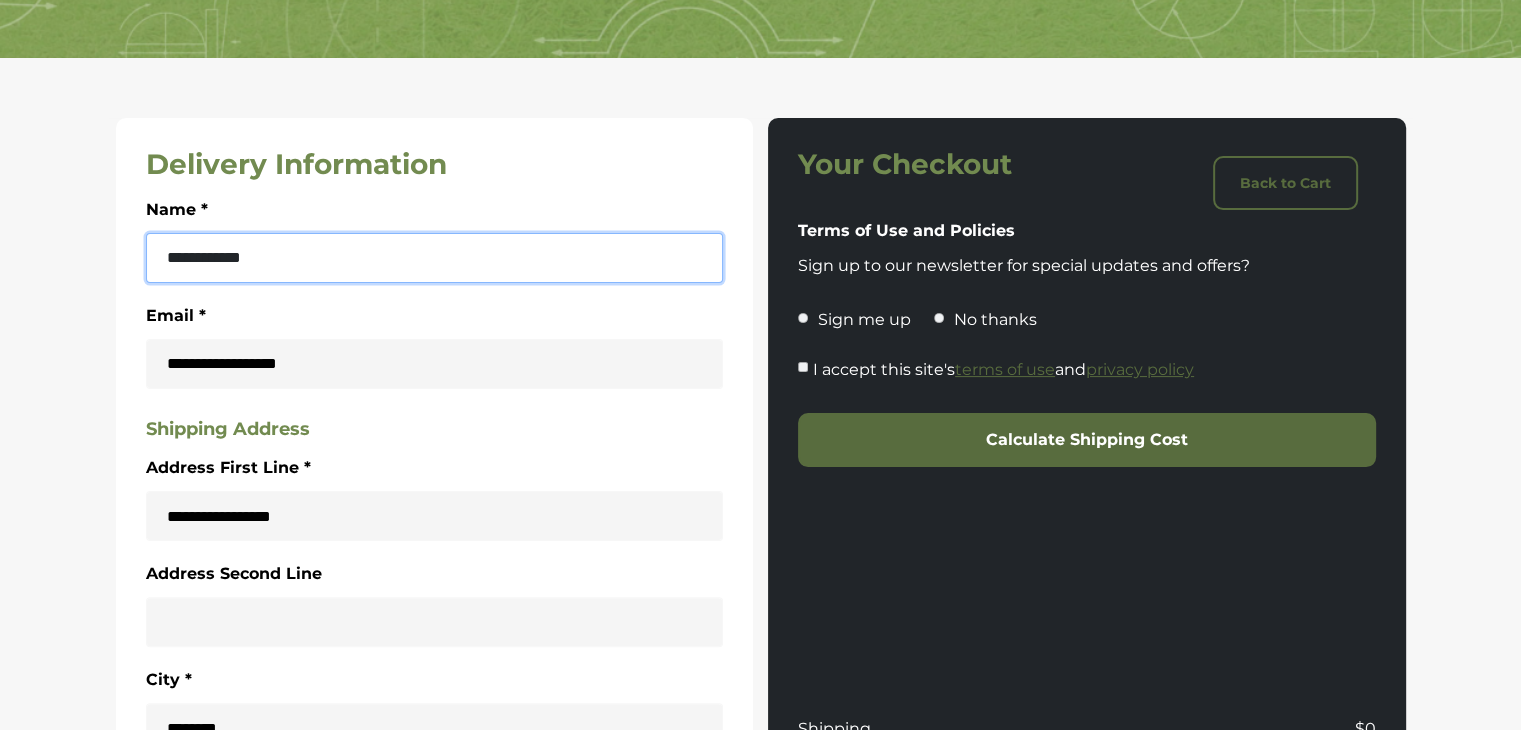 scroll, scrollTop: 402, scrollLeft: 0, axis: vertical 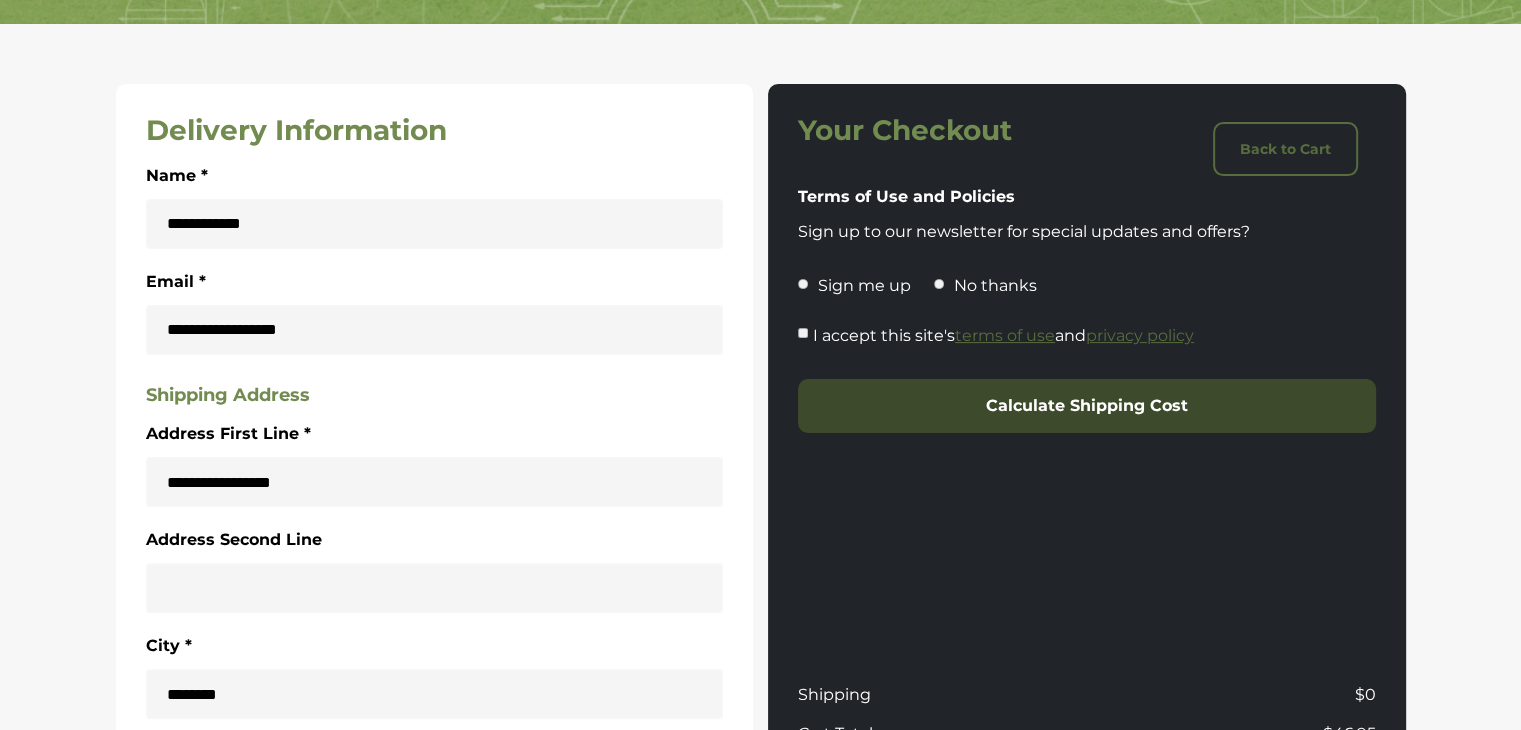 click on "Calculate Shipping Cost" at bounding box center (1087, 406) 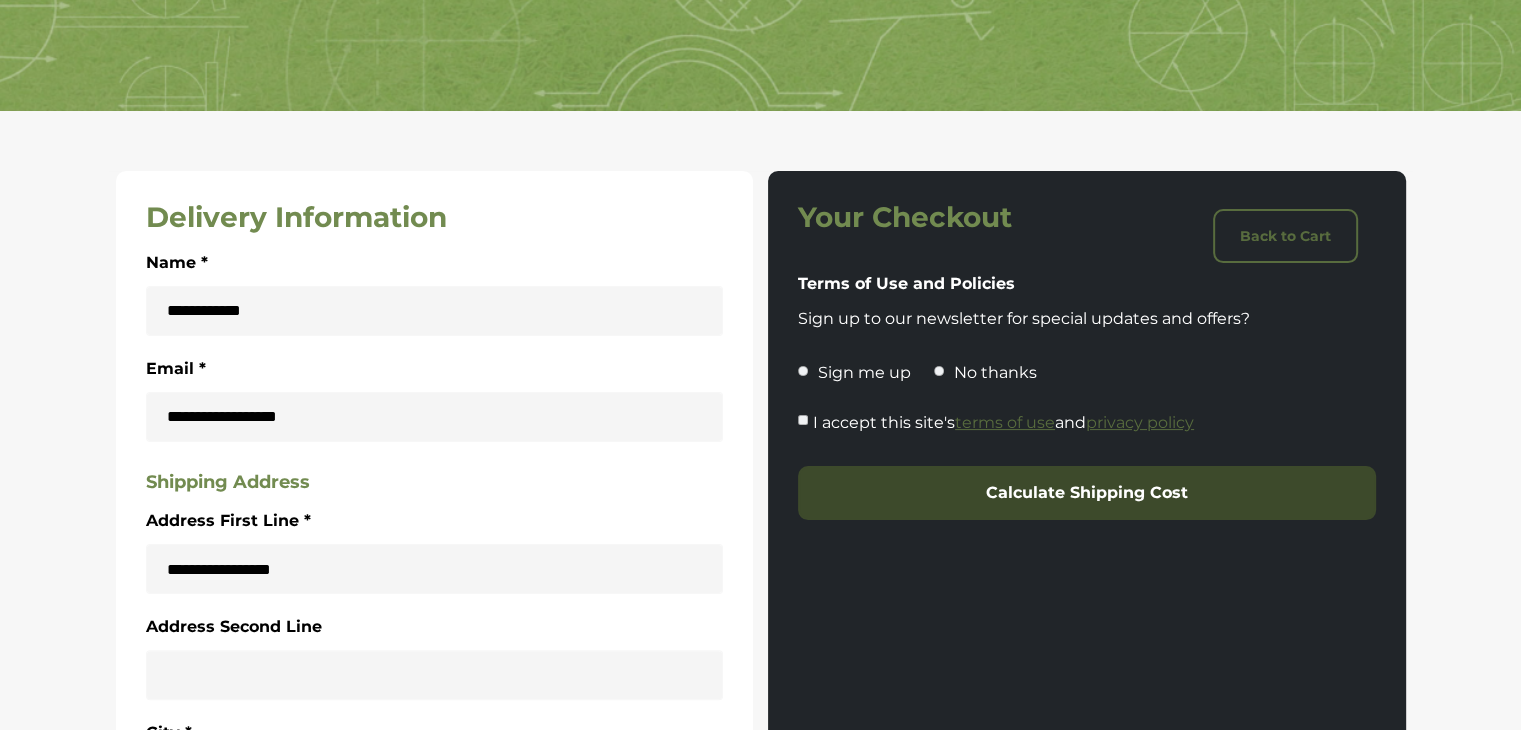 scroll, scrollTop: 311, scrollLeft: 0, axis: vertical 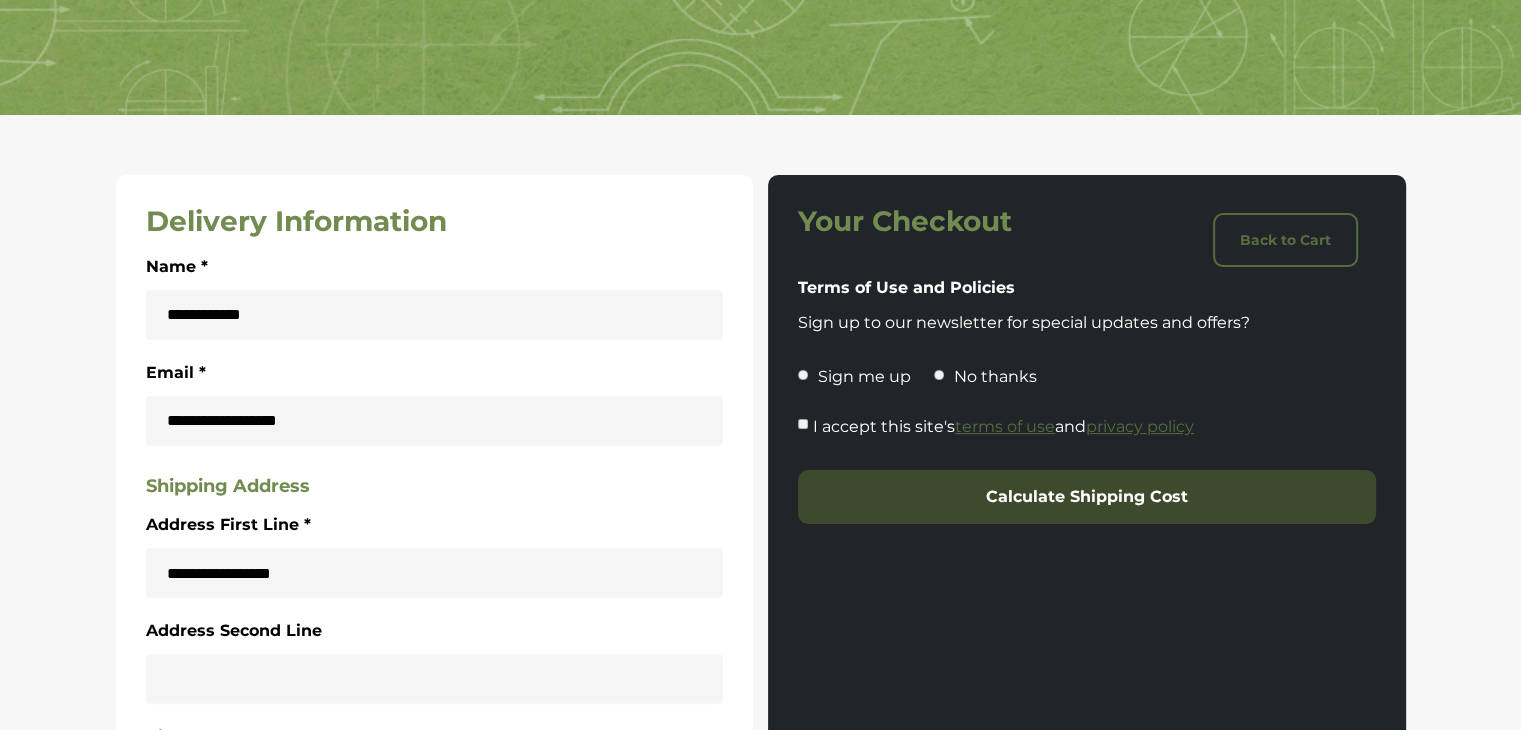 click on "Calculate Shipping Cost" at bounding box center (1087, 497) 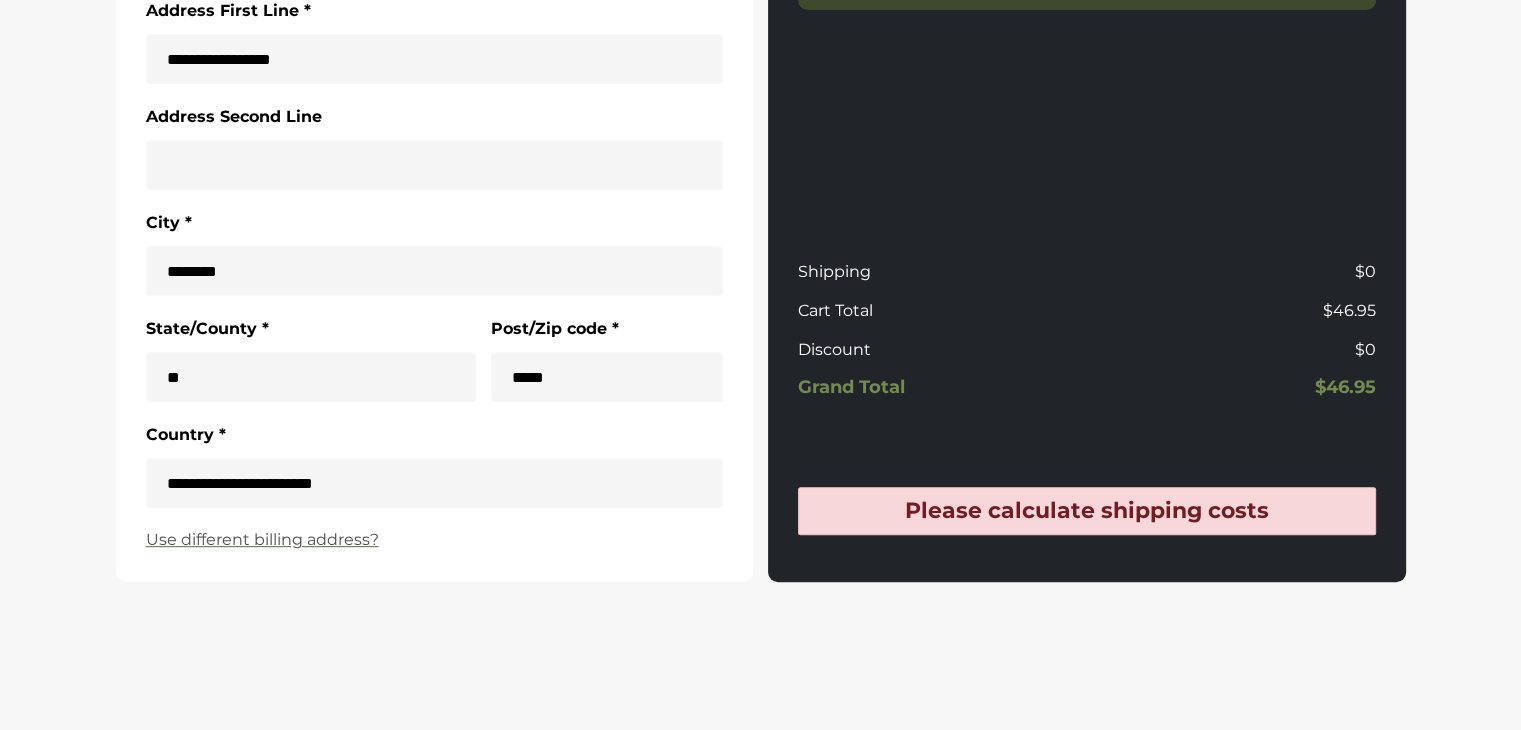 scroll, scrollTop: 836, scrollLeft: 0, axis: vertical 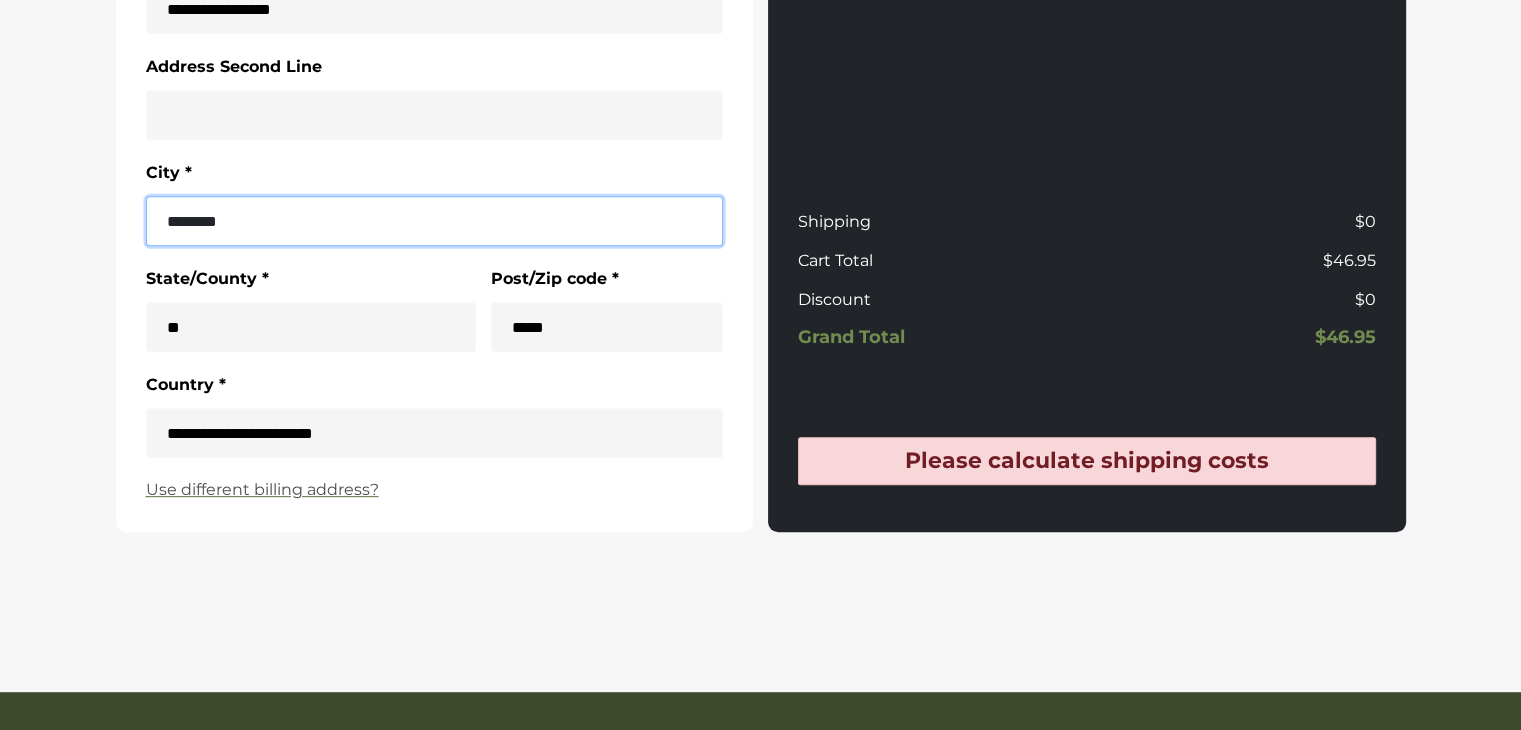 drag, startPoint x: 337, startPoint y: 230, endPoint x: 140, endPoint y: 221, distance: 197.20547 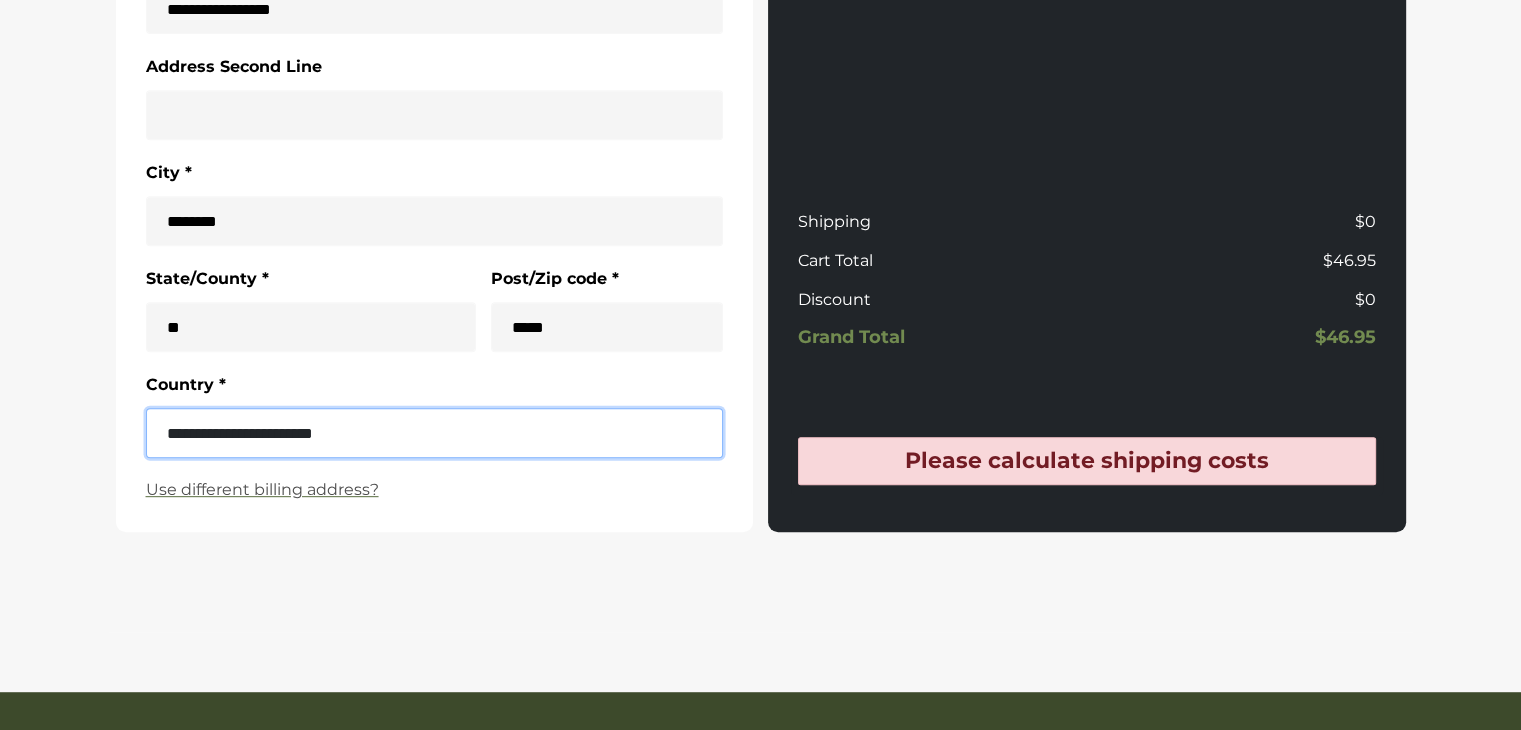 click on "**********" at bounding box center (435, 433) 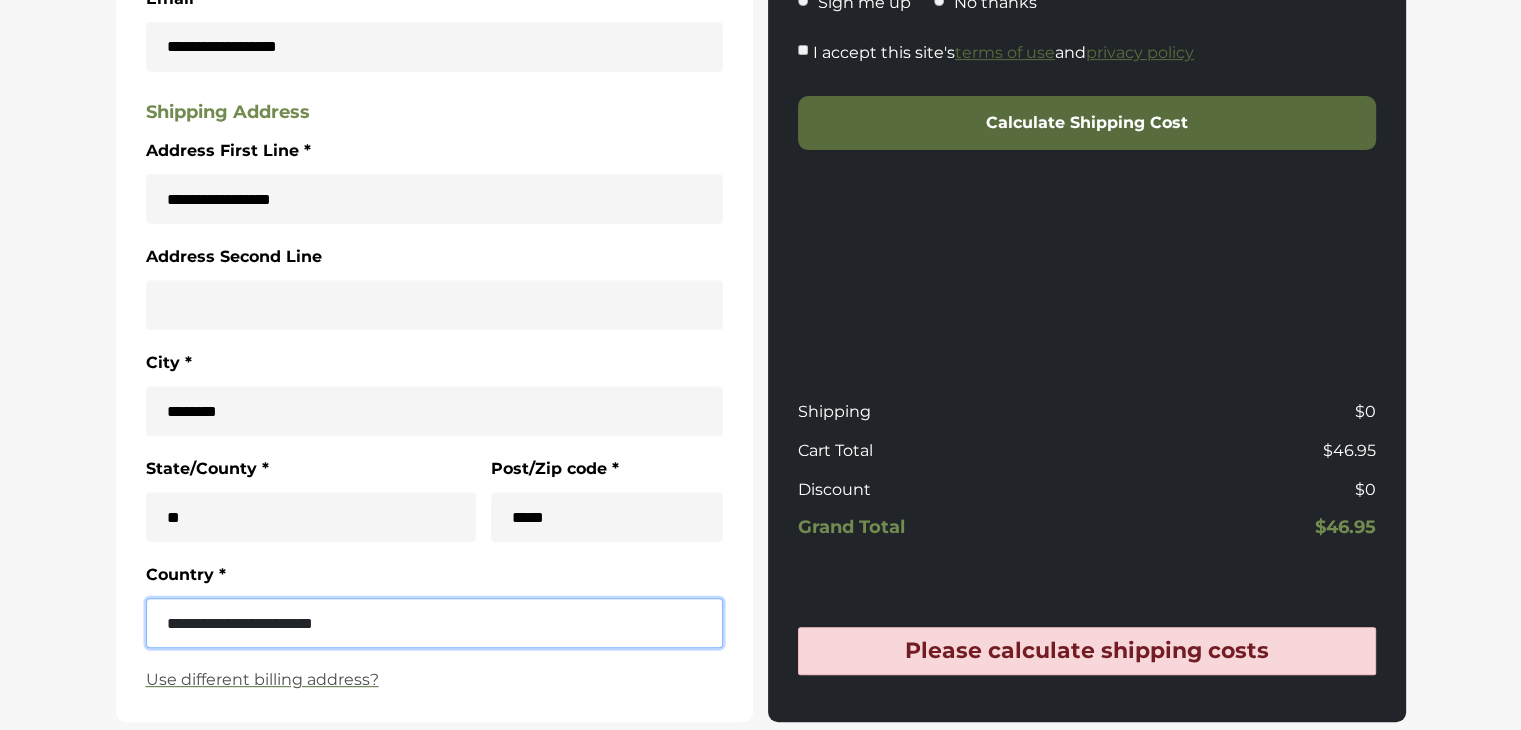 scroll, scrollTop: 600, scrollLeft: 0, axis: vertical 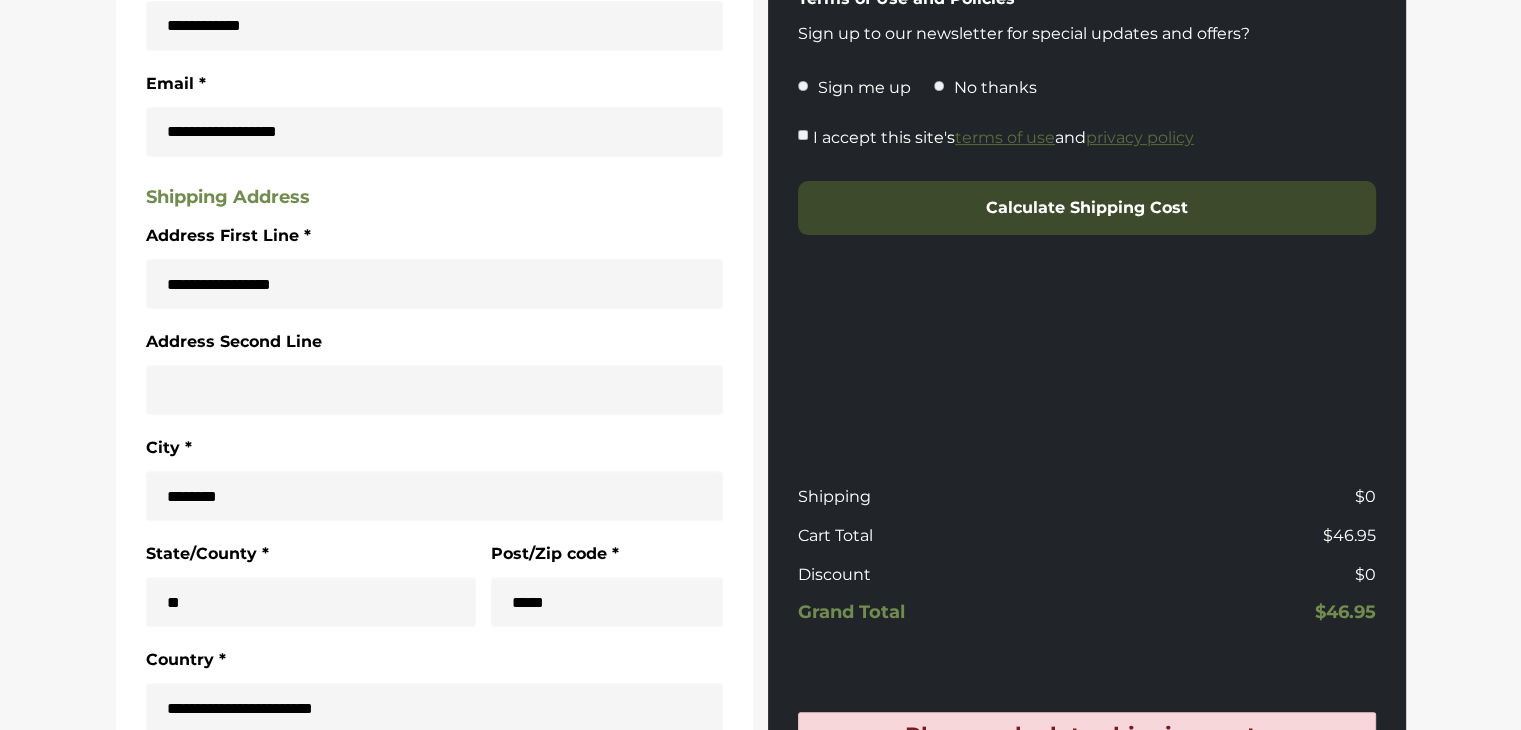click on "Calculate Shipping Cost" at bounding box center (1087, 208) 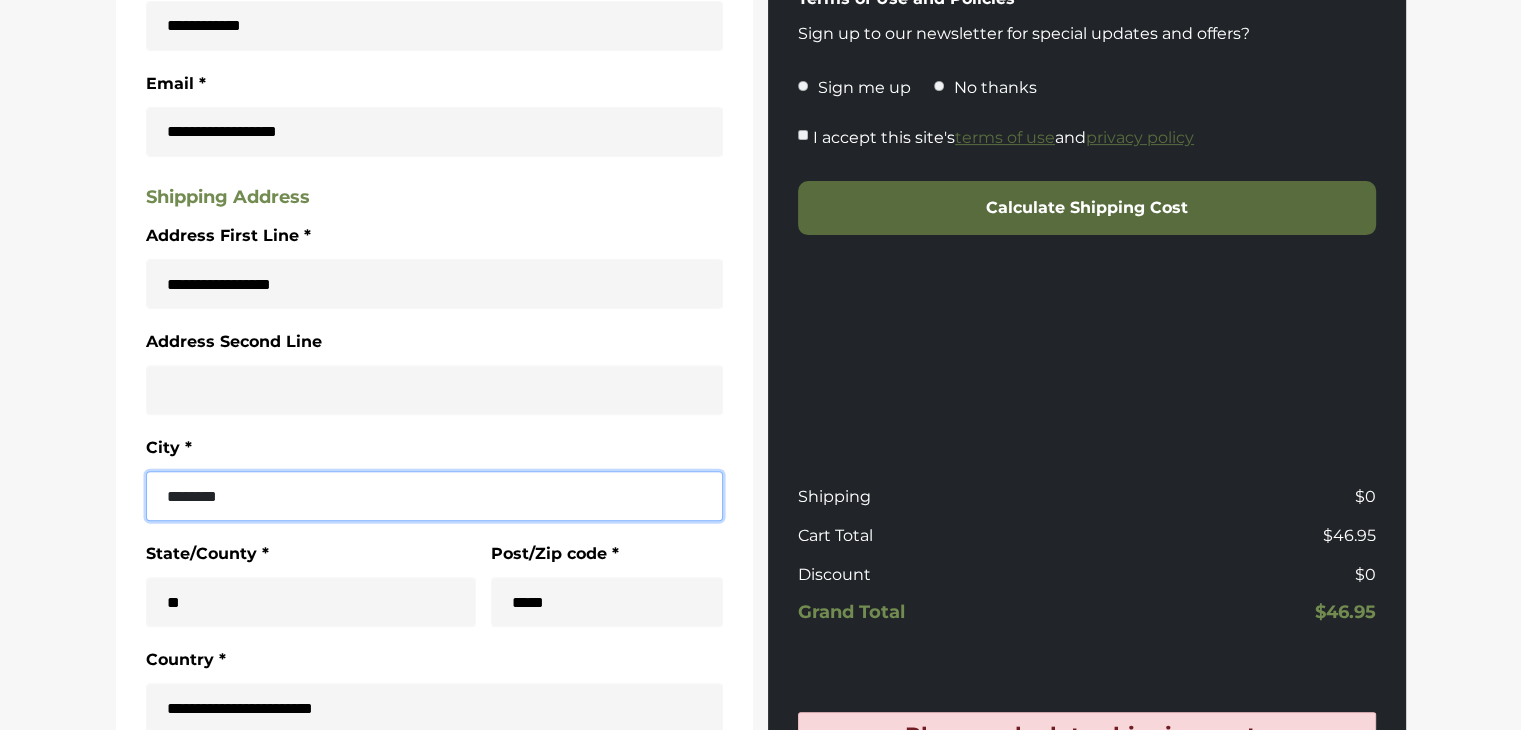 click on "********" at bounding box center (435, 496) 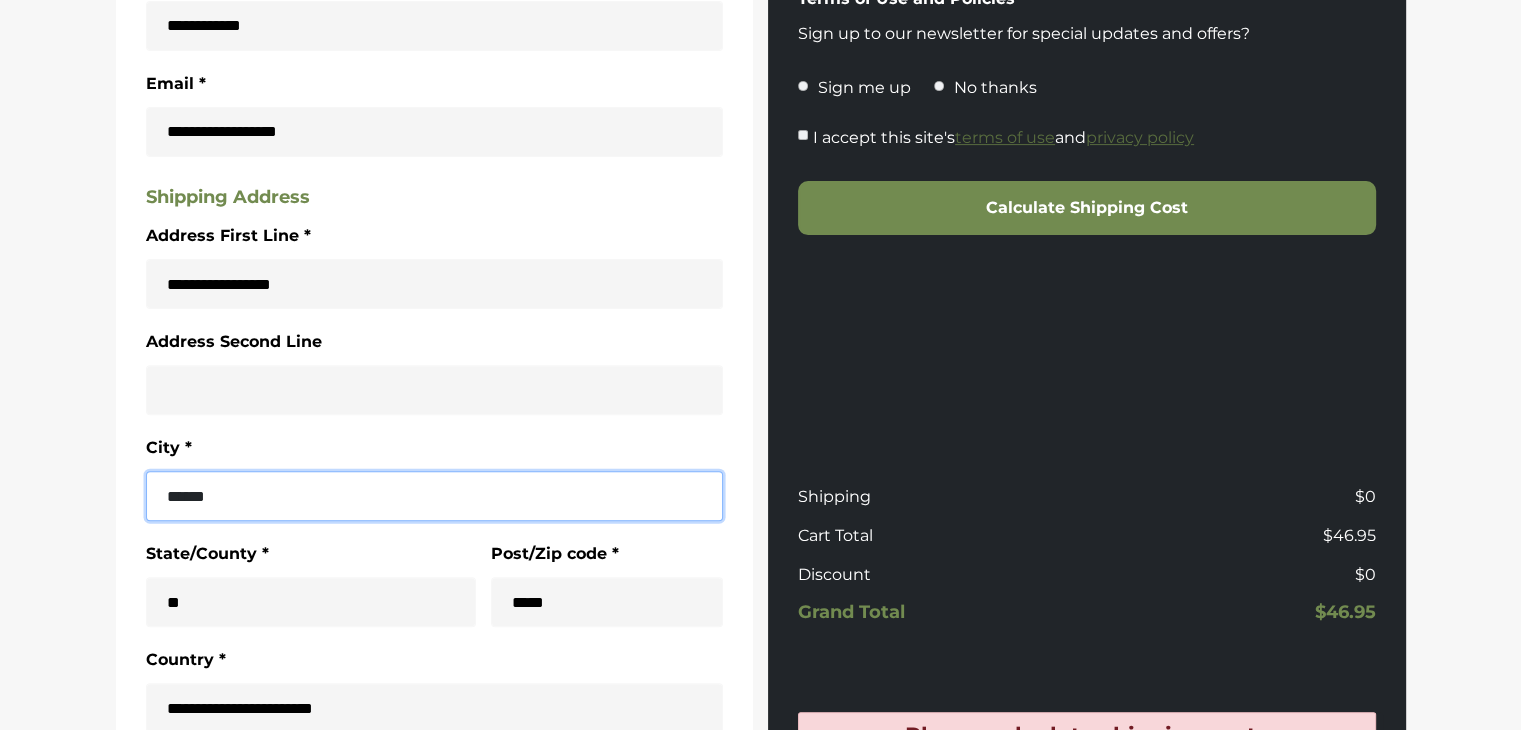 type on "******" 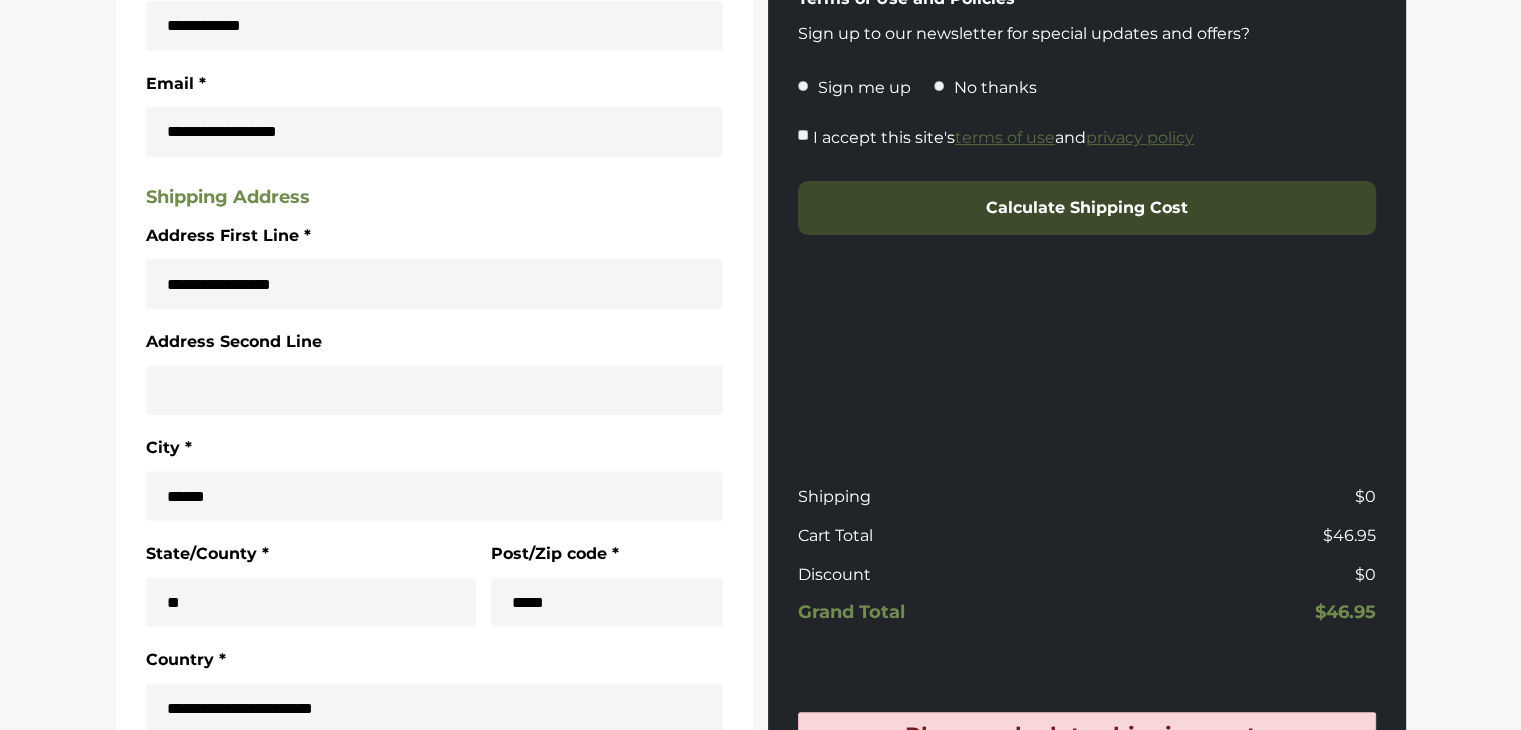 click on "Calculate Shipping Cost" at bounding box center (1087, 208) 